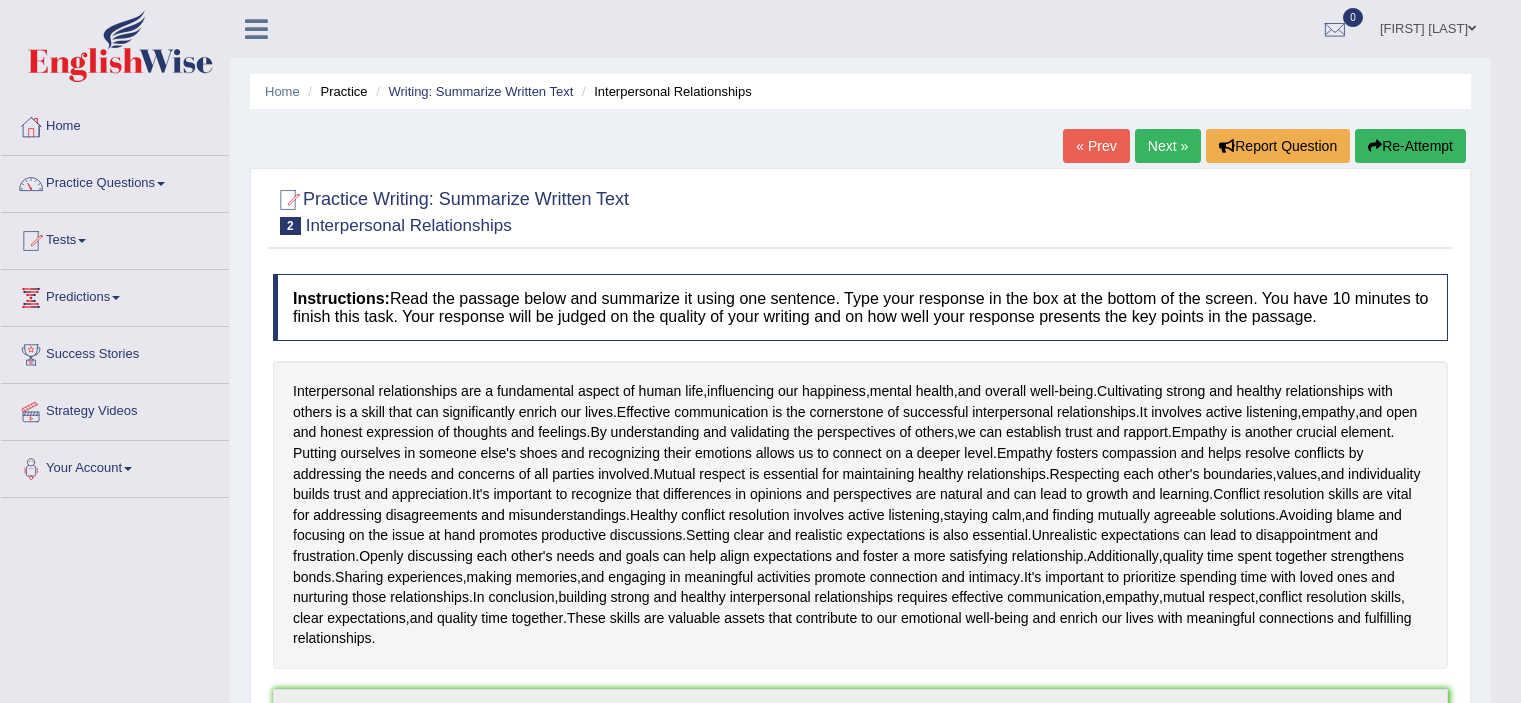 scroll, scrollTop: 191, scrollLeft: 0, axis: vertical 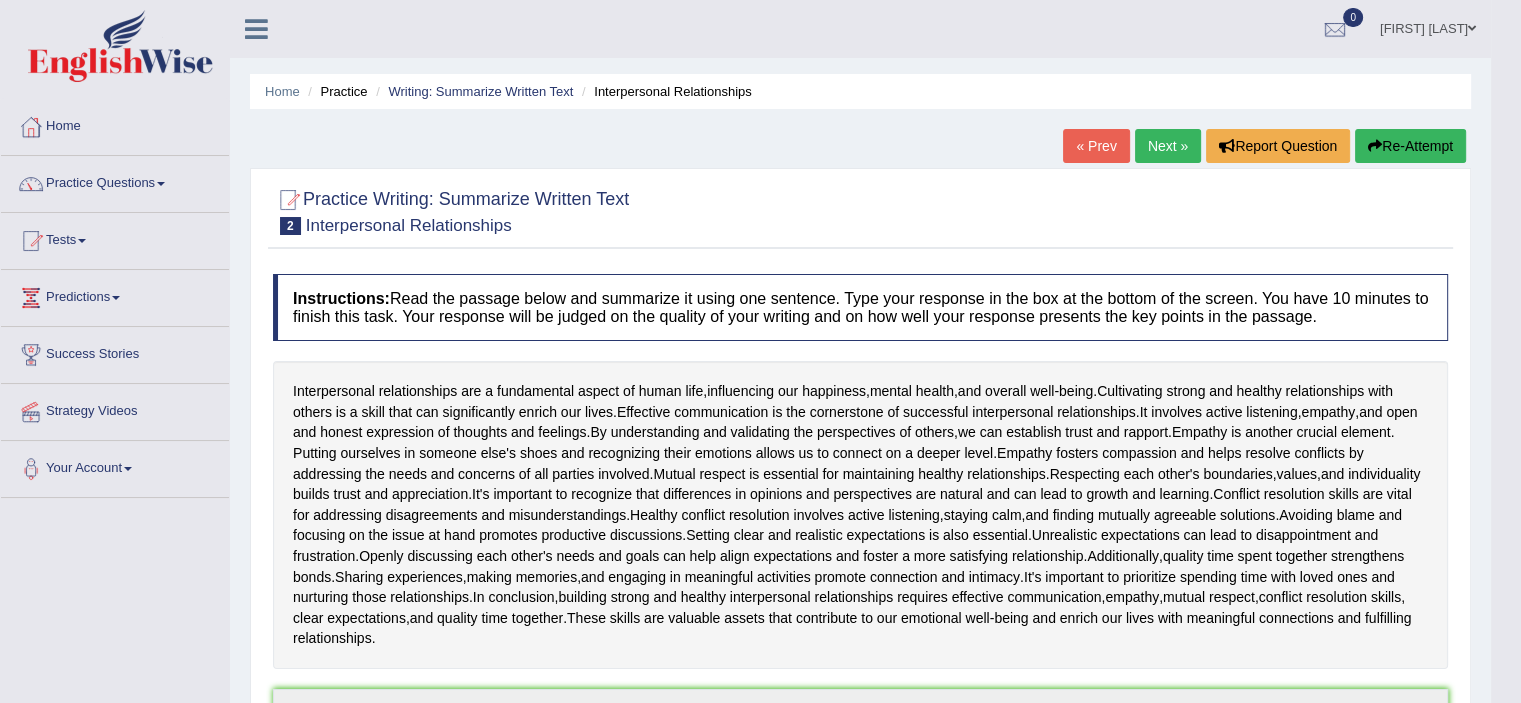click on "Next »" at bounding box center [1168, 146] 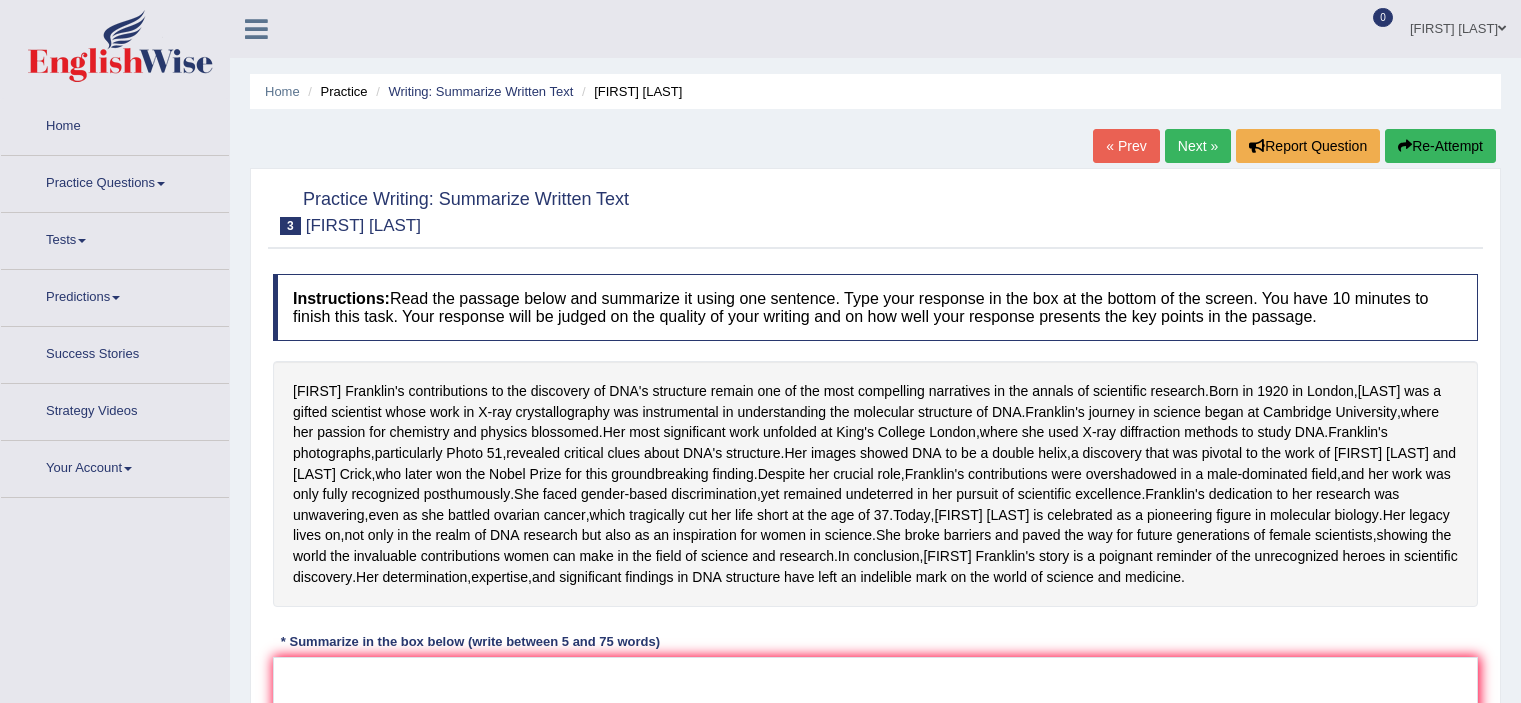 scroll, scrollTop: 0, scrollLeft: 0, axis: both 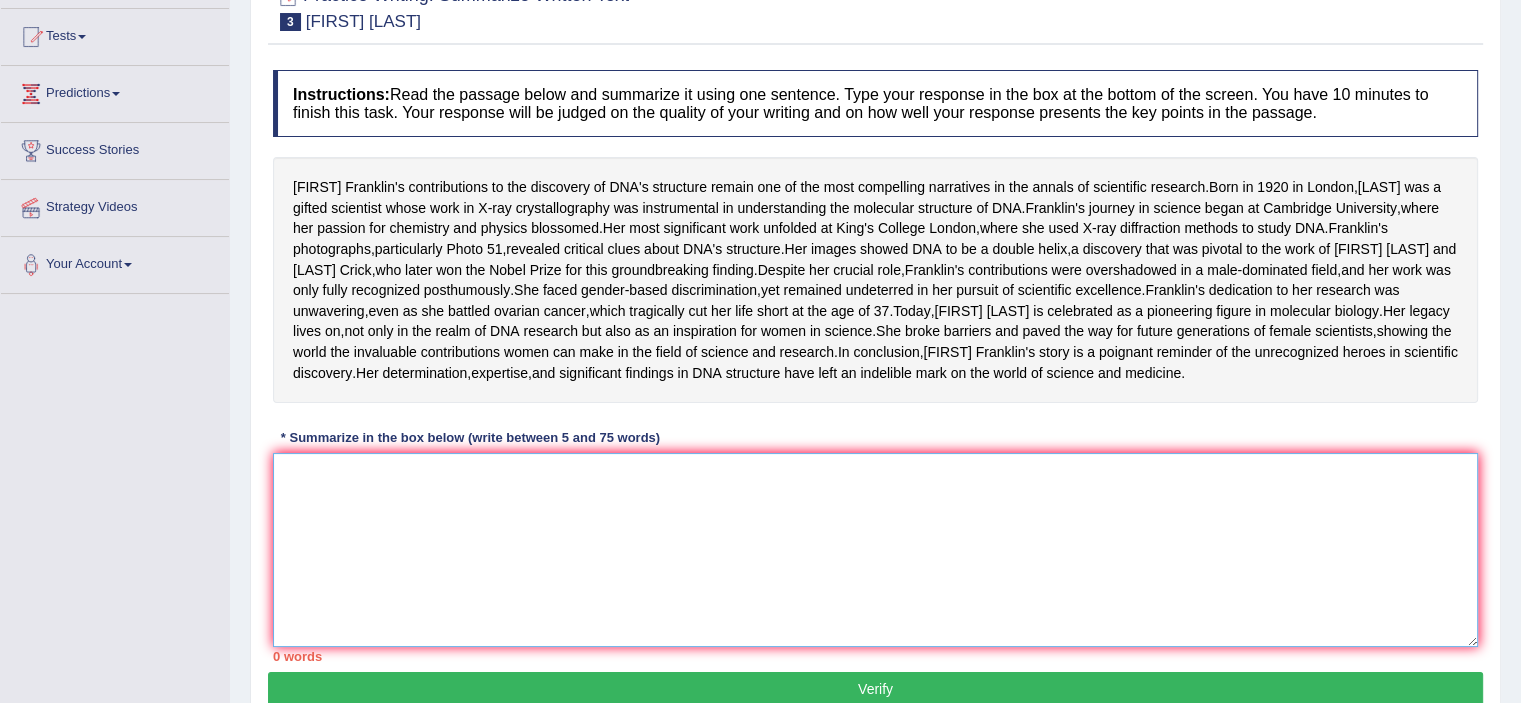 click at bounding box center (875, 550) 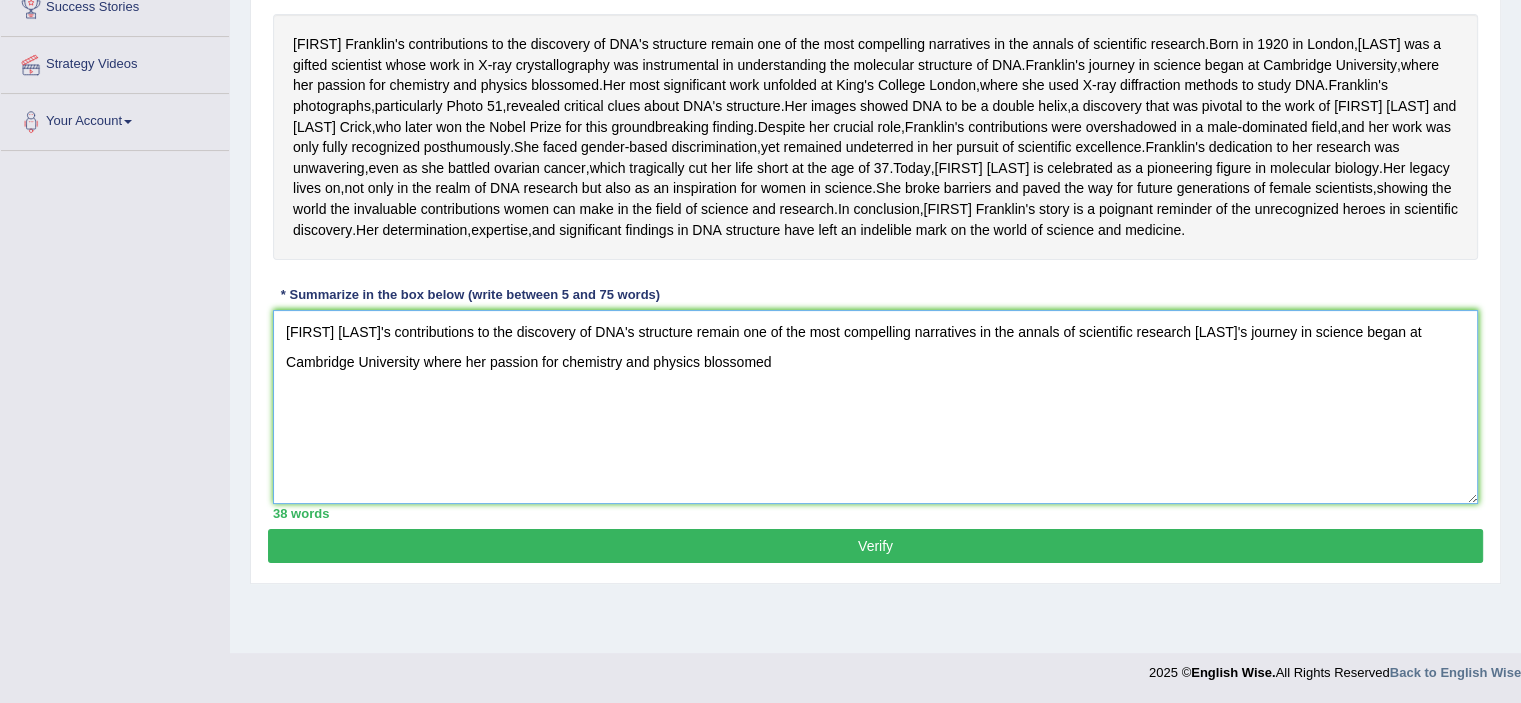 scroll, scrollTop: 413, scrollLeft: 0, axis: vertical 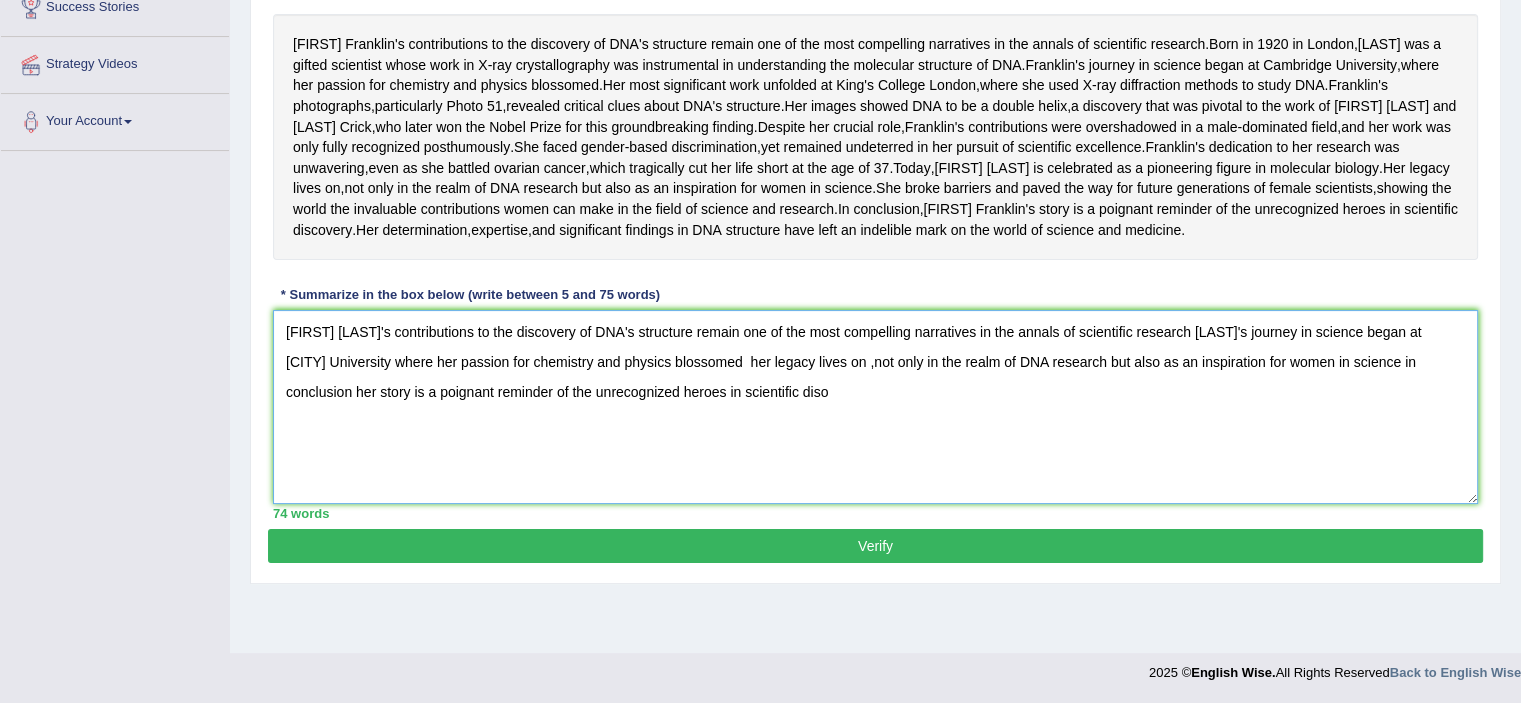 click on "[FIRST] [LAST]'s contributions to the discovery of DNA's structure remain one of the most compelling narratives in the annals of scientific research [LAST]'s journey in science began at [CITY] University where her passion for chemistry and physics blossomed  her legacy lives on ,not only in the realm of DNA research but also as an inspiration for women in science in conclusion her story is a poignant reminder of the unrecognized heroes in scientific diso" at bounding box center [875, 407] 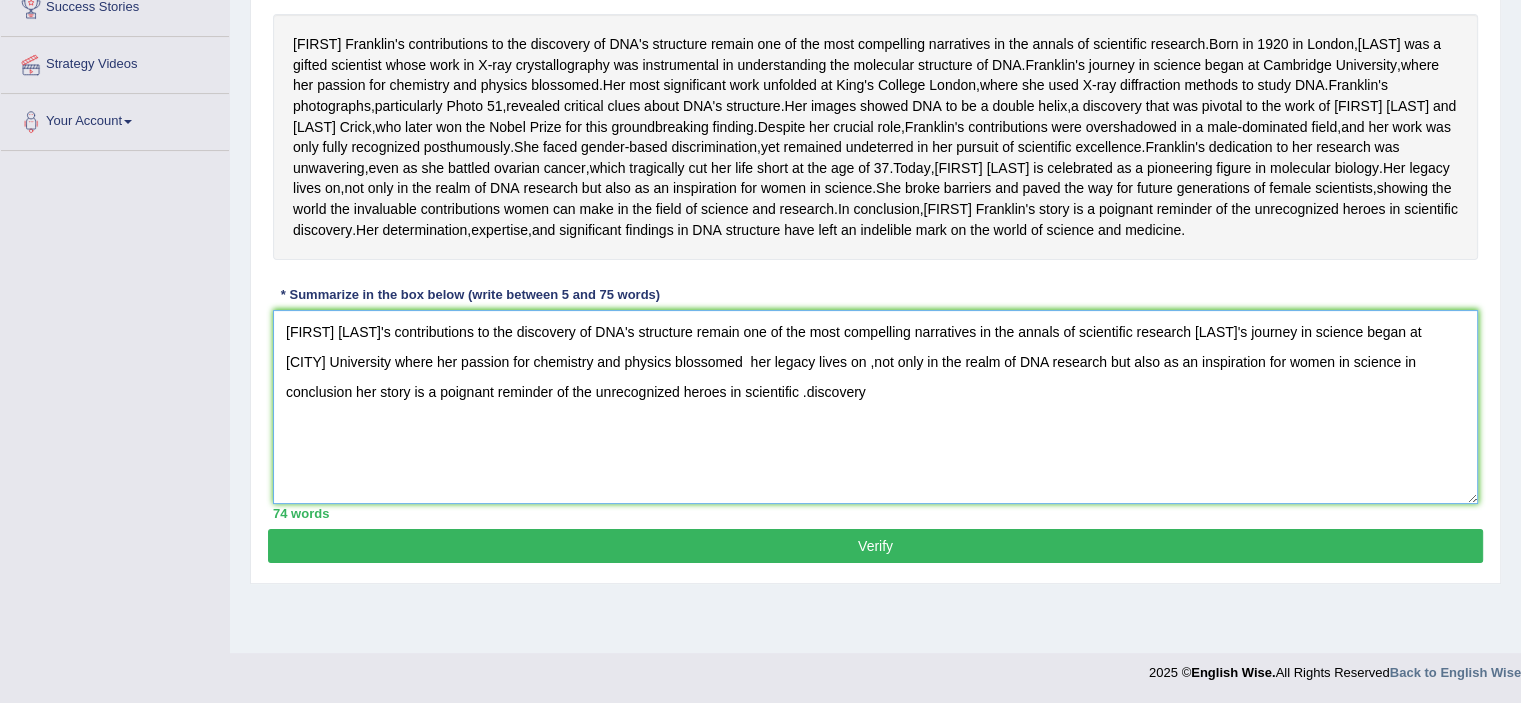 click on "[FIRST] [LAST]'s contributions to the discovery of DNA's structure remain one of the most compelling narratives in the annals of scientific research [LAST]'s journey in science began at [CITY] University where her passion for chemistry and physics blossomed  her legacy lives on ,not only in the realm of DNA research but also as an inspiration for women in science in conclusion her story is a poignant reminder of the unrecognized heroes in scientific .discovery" at bounding box center (875, 407) 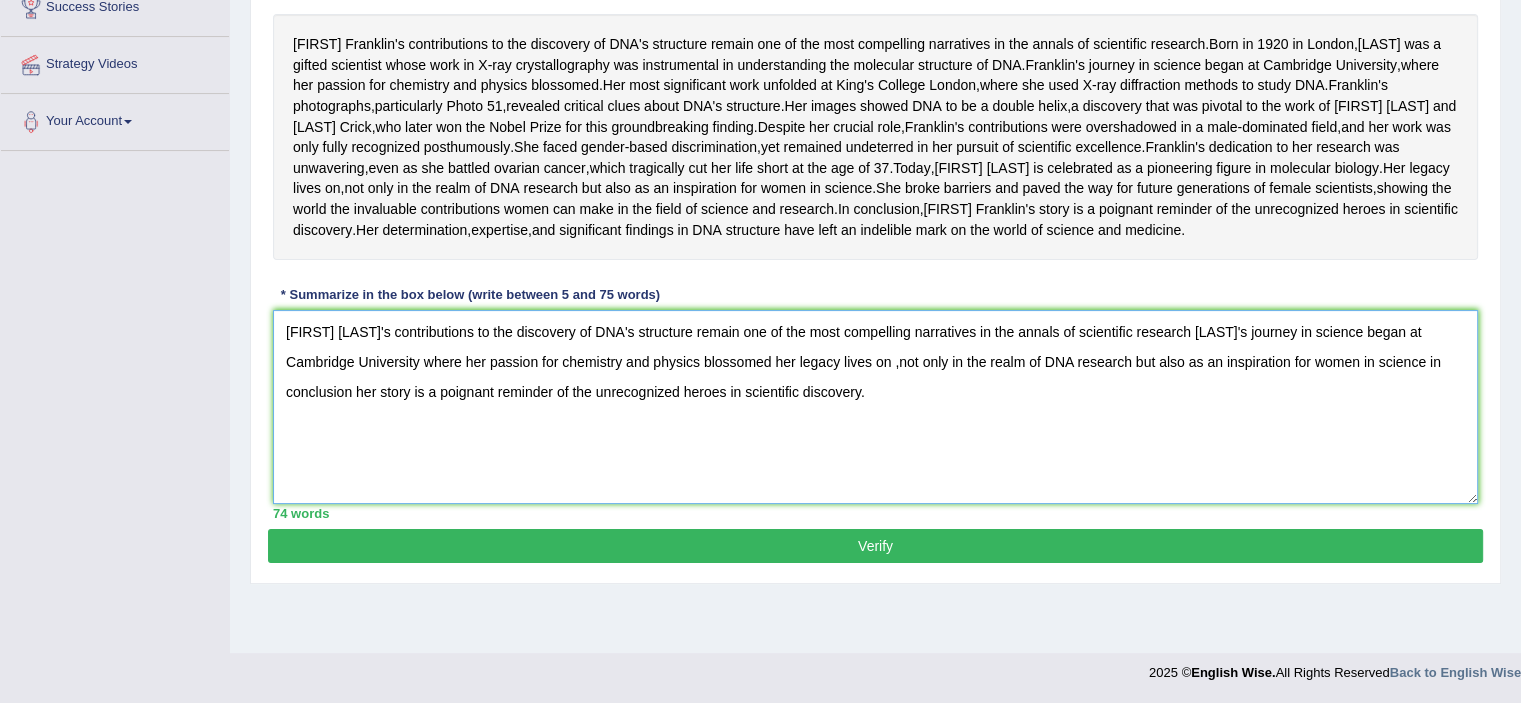 type on "[FIRST] [LAST]'s contributions to the discovery of DNA's structure remain one of the most compelling narratives in the annals of scientific research [LAST]'s journey in science began at Cambridge University where her passion for chemistry and physics blossomed her legacy lives on ,not only in the realm of DNA research but also as an inspiration for women in science in conclusion her story is a poignant reminder of the unrecognized heroes in scientific discovery." 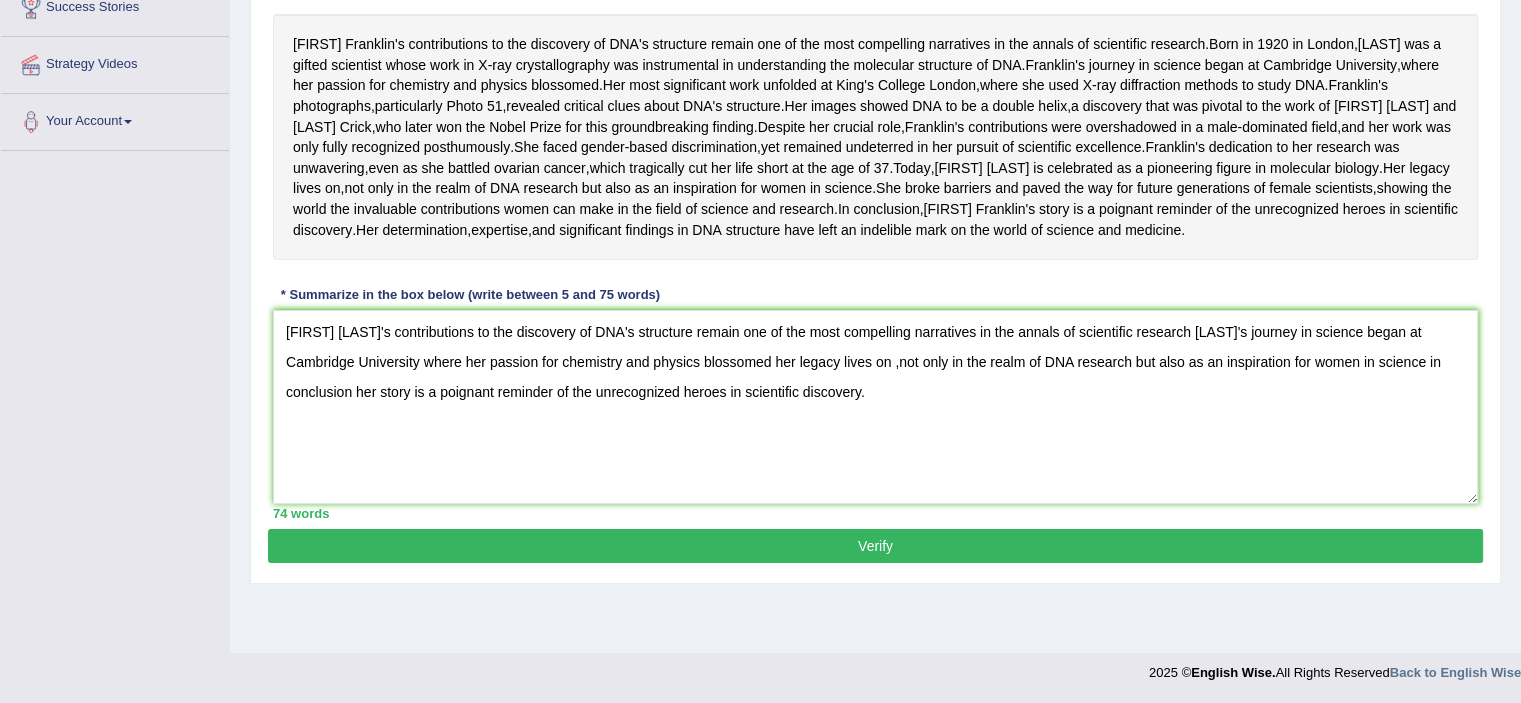 click on "Verify" at bounding box center [875, 546] 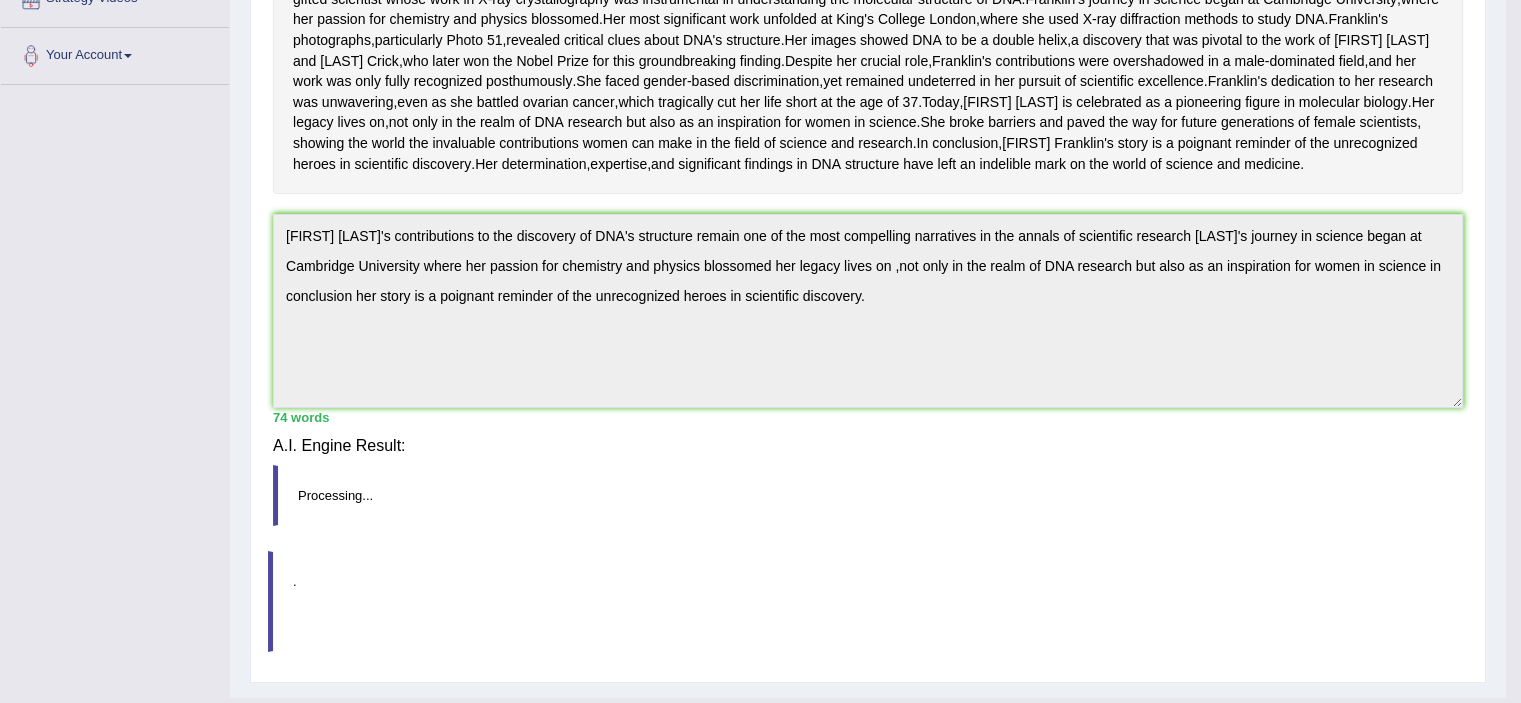 scroll, scrollTop: 402, scrollLeft: 0, axis: vertical 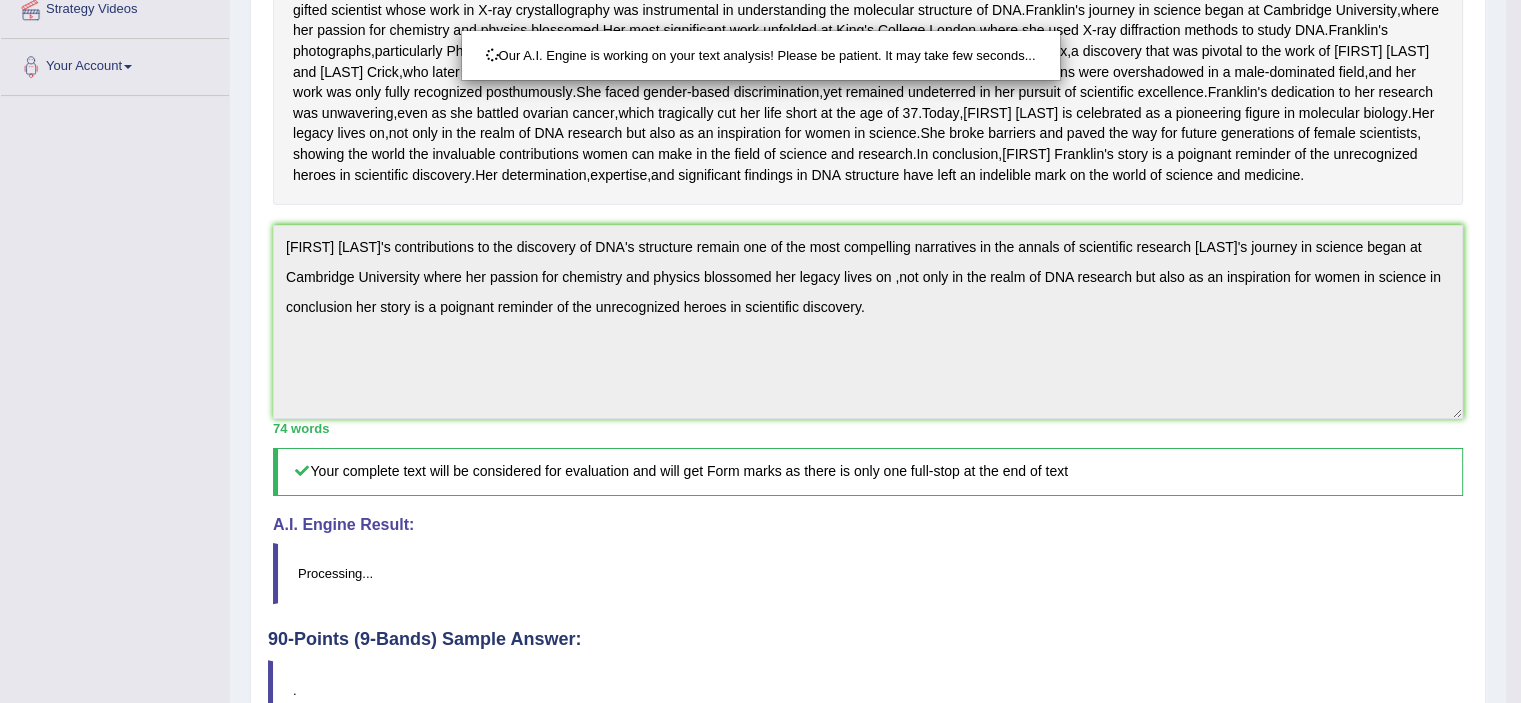 click on "Our A.I. Engine is working on your text analysis! Please be patient. It may take few seconds..." at bounding box center [760, 351] 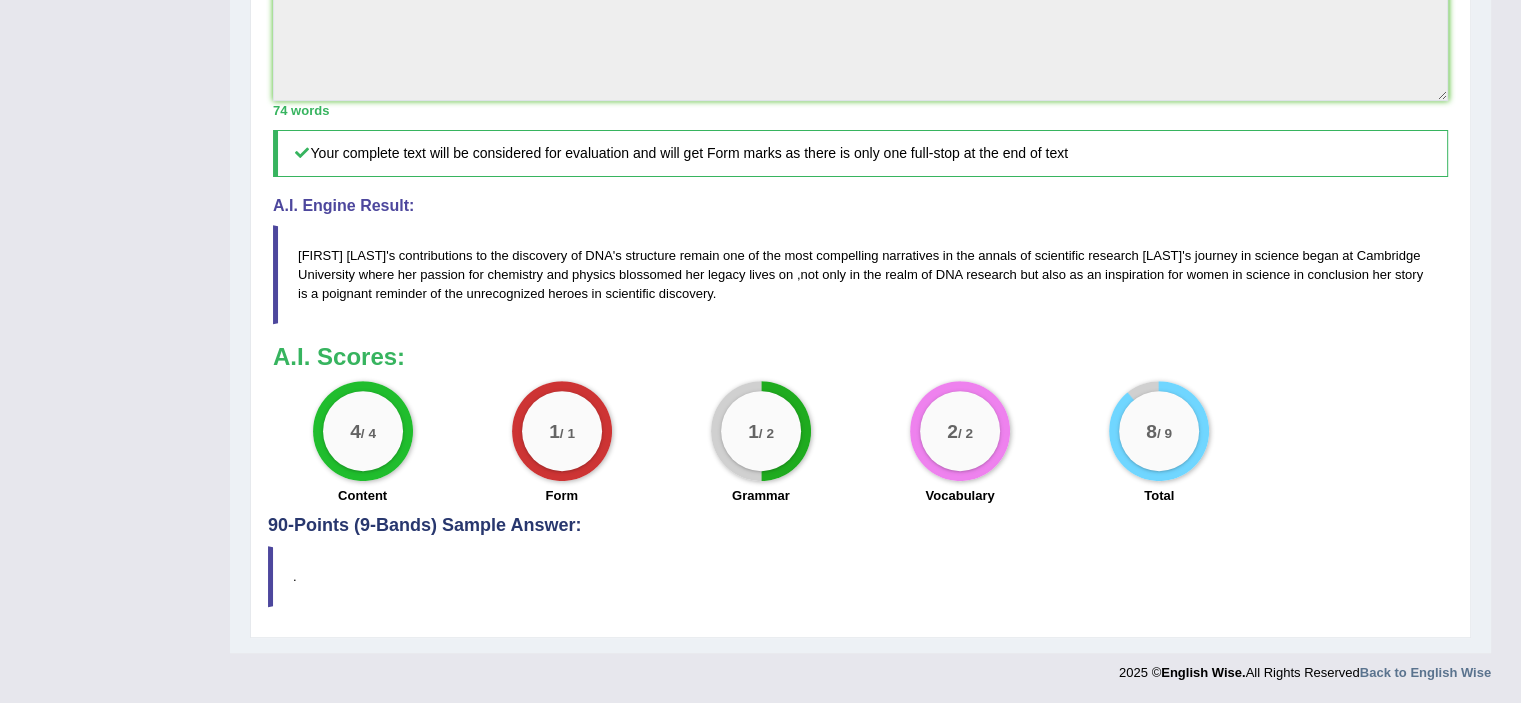 scroll, scrollTop: 861, scrollLeft: 0, axis: vertical 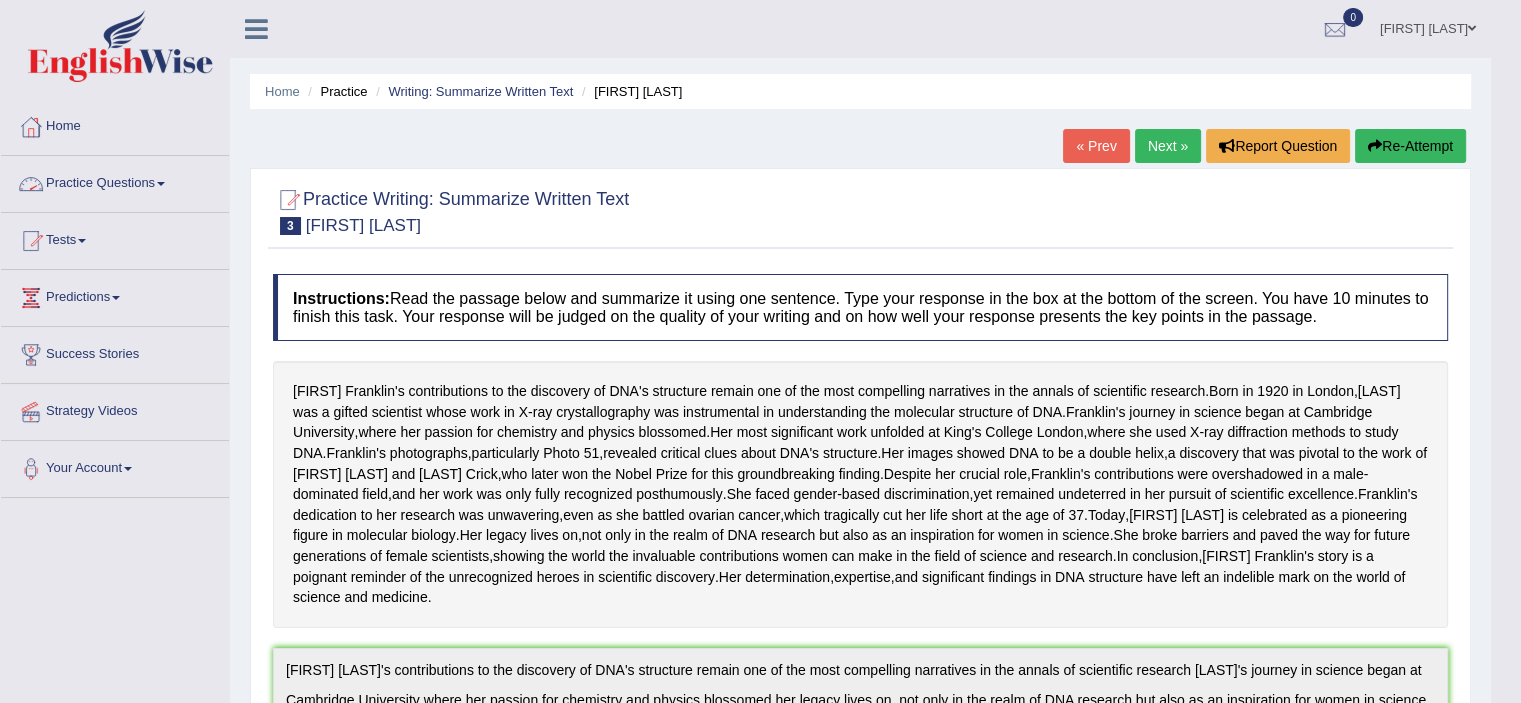 click on "Practice Questions" at bounding box center (115, 181) 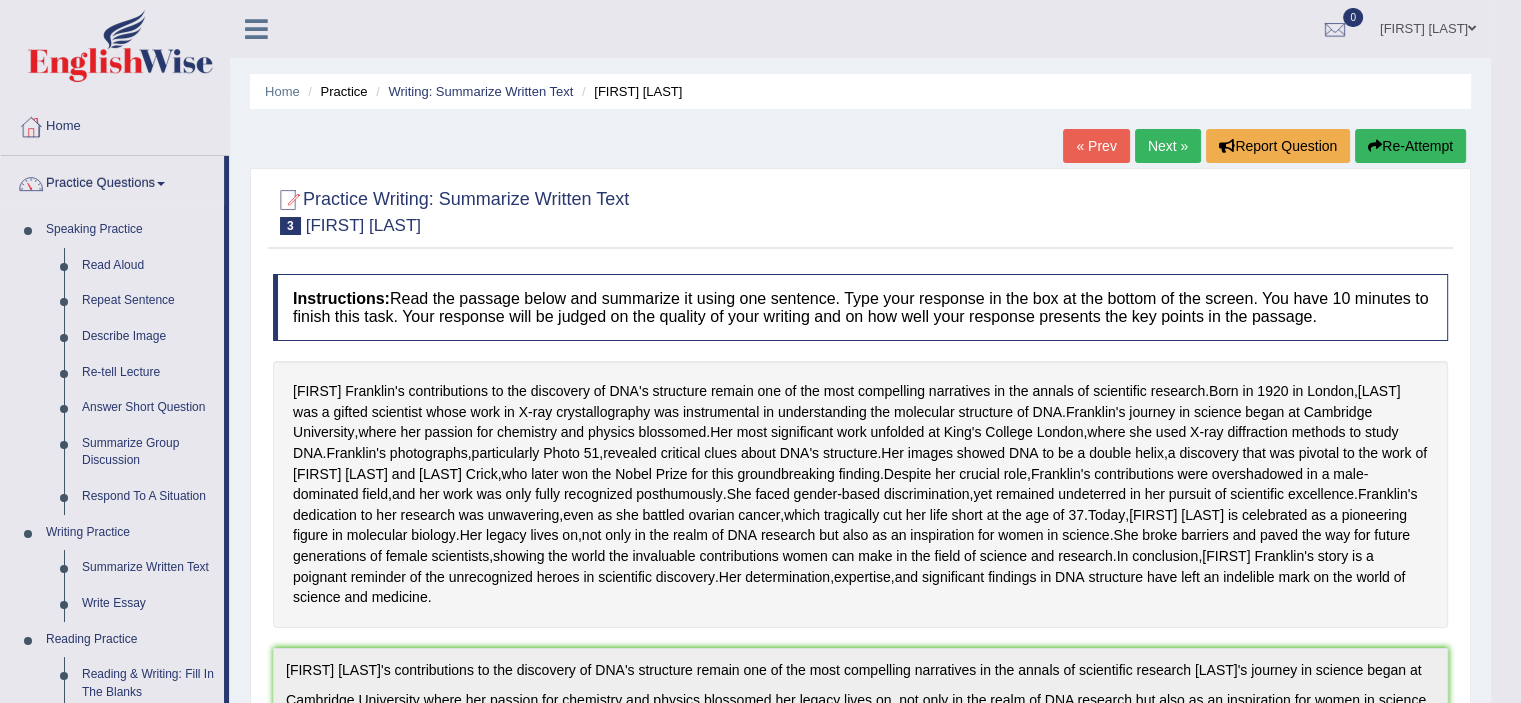 click on "Practice Questions   Speaking Practice Read Aloud
Repeat Sentence
Describe Image
Re-tell Lecture
Answer Short Question
Summarize Group Discussion
Respond To A Situation
Writing Practice  Summarize Written Text
Write Essay
Reading Practice  Reading & Writing: Fill In The Blanks
Choose Multiple Answers
Re-order Paragraphs
Fill In The Blanks
Choose Single Answer
Listening Practice  Summarize Spoken Text
Highlight Incorrect Words
Highlight Correct Summary
Select Missing Word
Choose Single Answer
Choose Multiple Answers
Fill In The Blanks
Write From Dictation
Pronunciation" at bounding box center [115, 718] 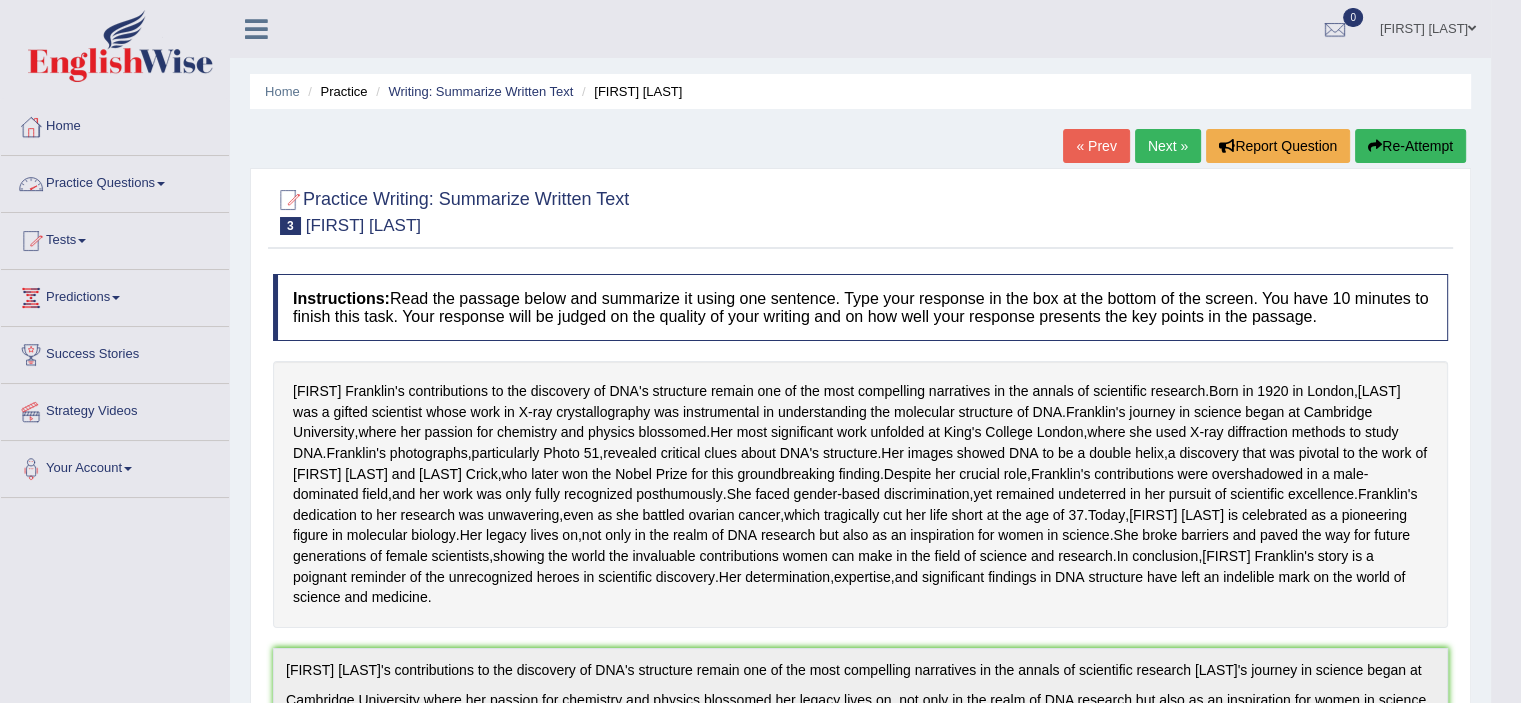 click on "Practice Questions" at bounding box center [115, 181] 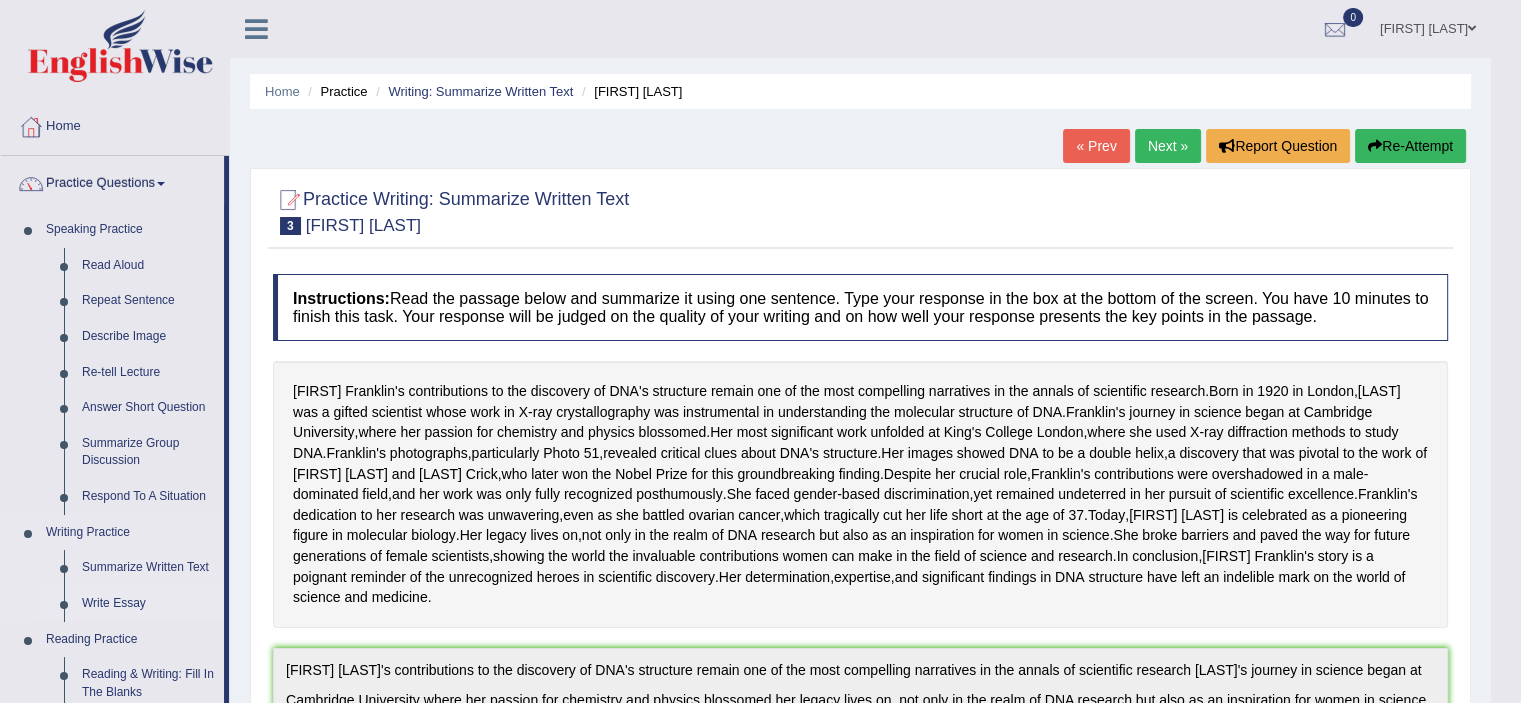 click on "Write Essay" at bounding box center [148, 604] 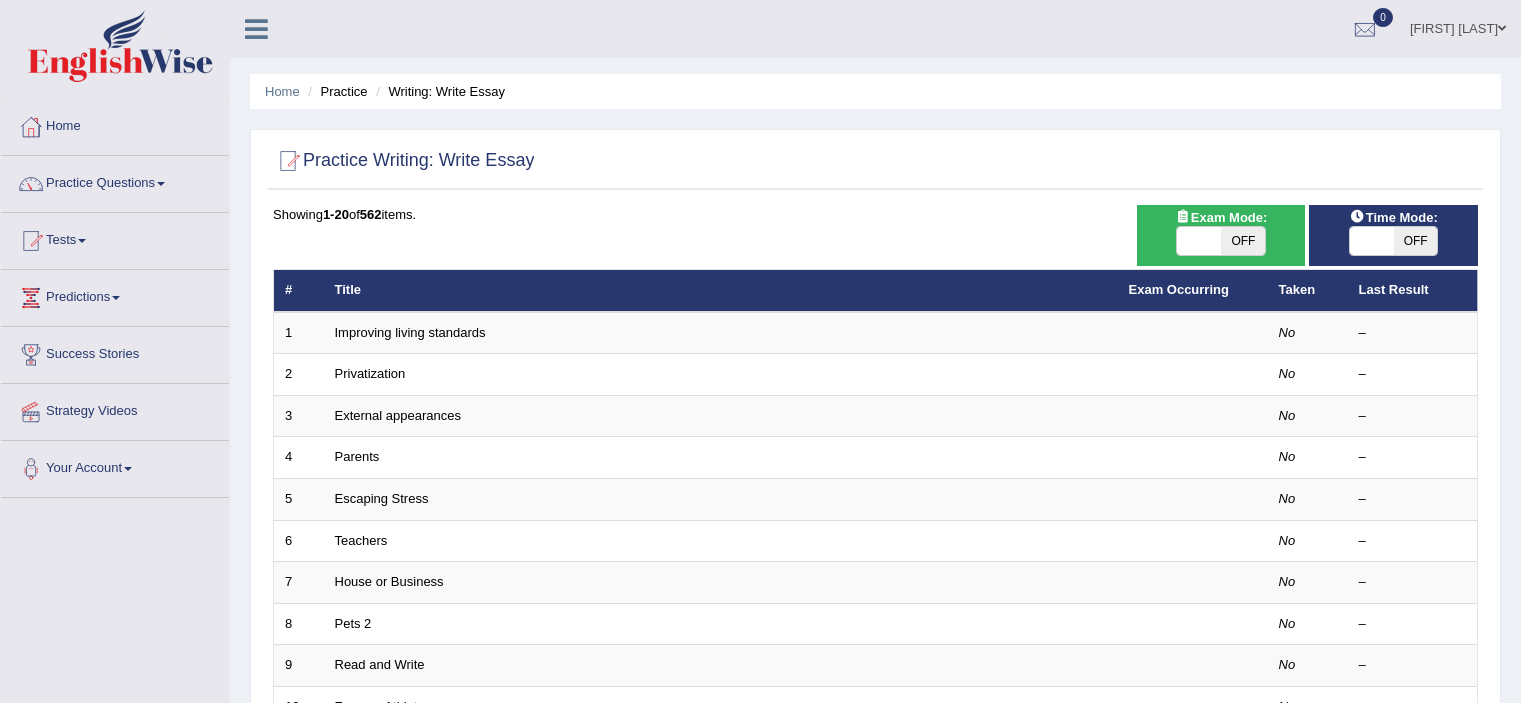 scroll, scrollTop: 0, scrollLeft: 0, axis: both 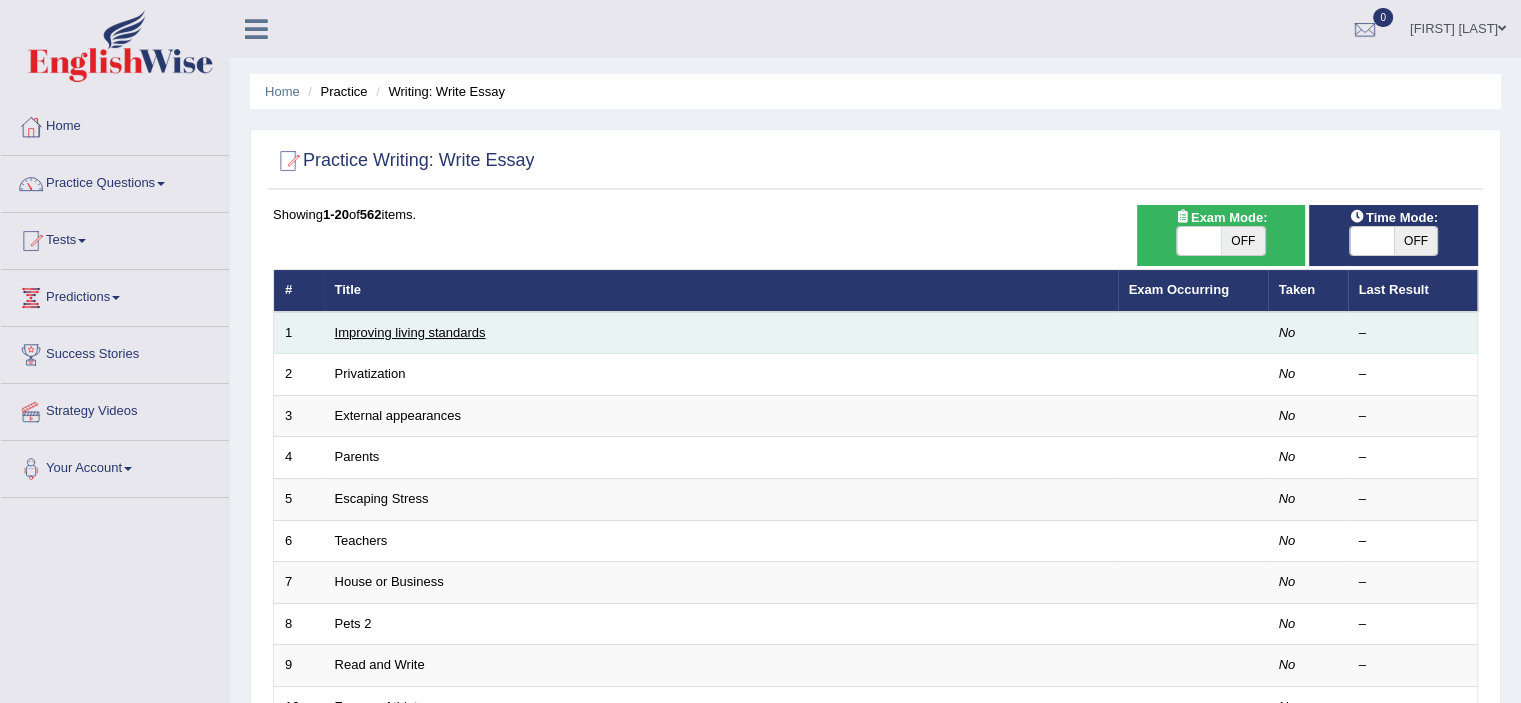 click on "Improving living standards" at bounding box center (410, 332) 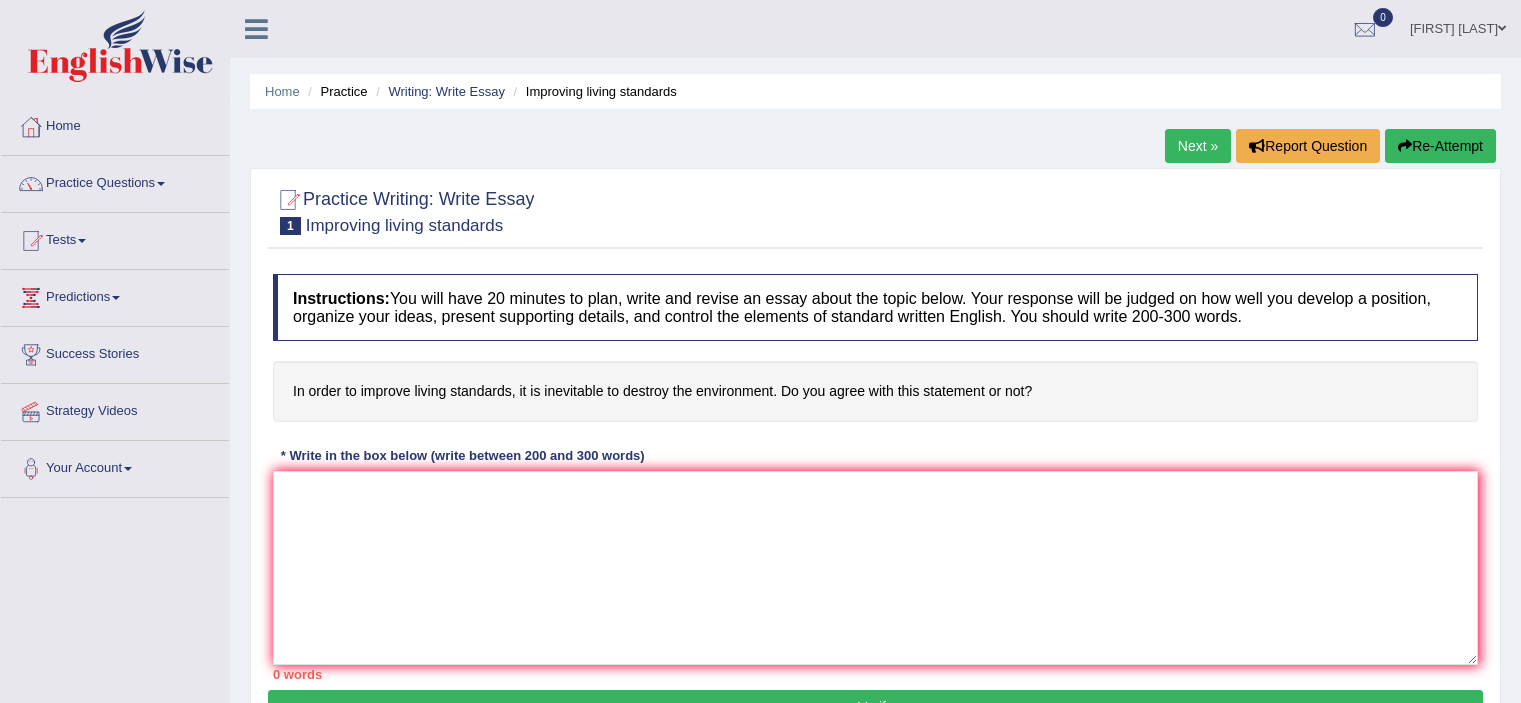scroll, scrollTop: 0, scrollLeft: 0, axis: both 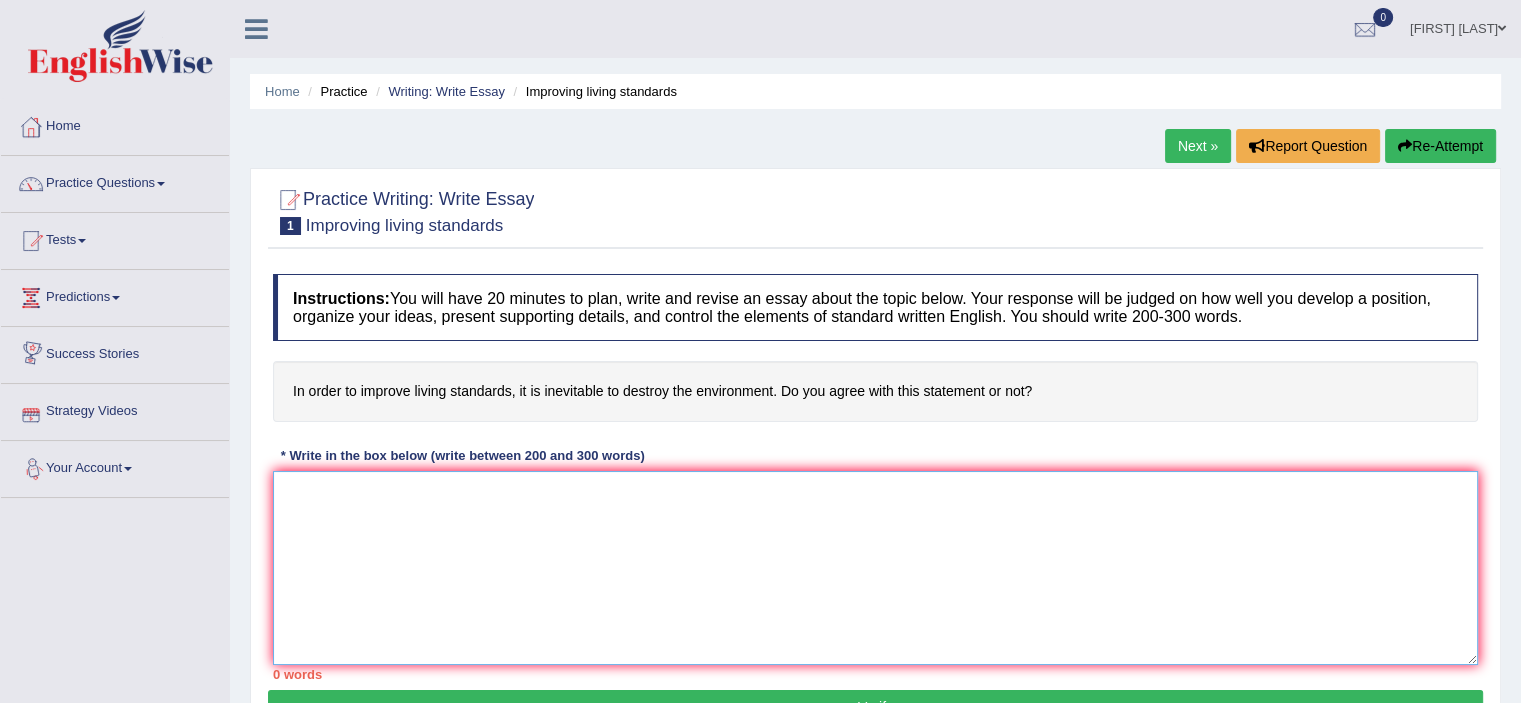 click at bounding box center (875, 568) 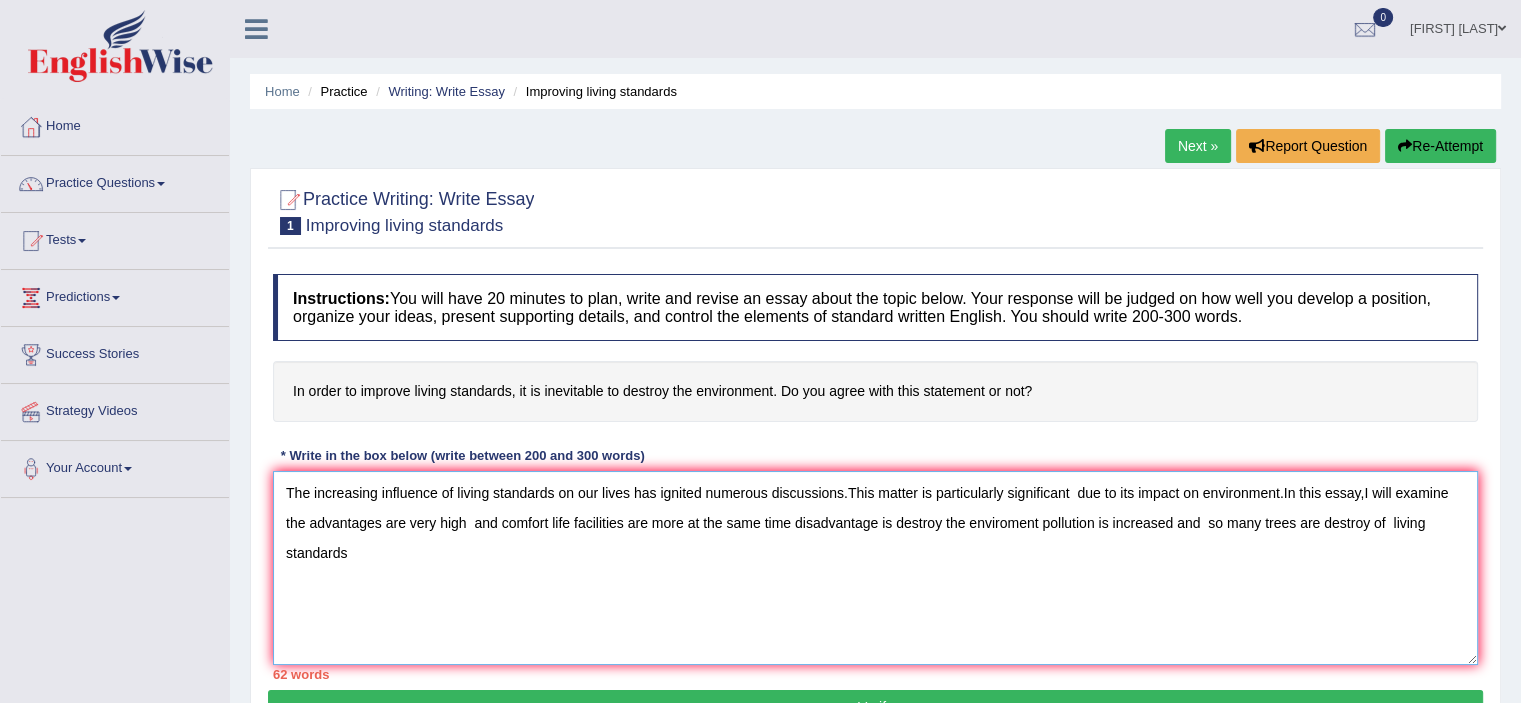 click on "The increasing influence of living standards on our lives has ignited numerous discussions.This matter is particularly significant  due to its impact on environment.In this essay,I will examine the advantages are very high  and comfort life facilities are more at the same time disadvantage is destroy the enviroment pollution is increased and  so many trees are destroy of  living standards" at bounding box center (875, 568) 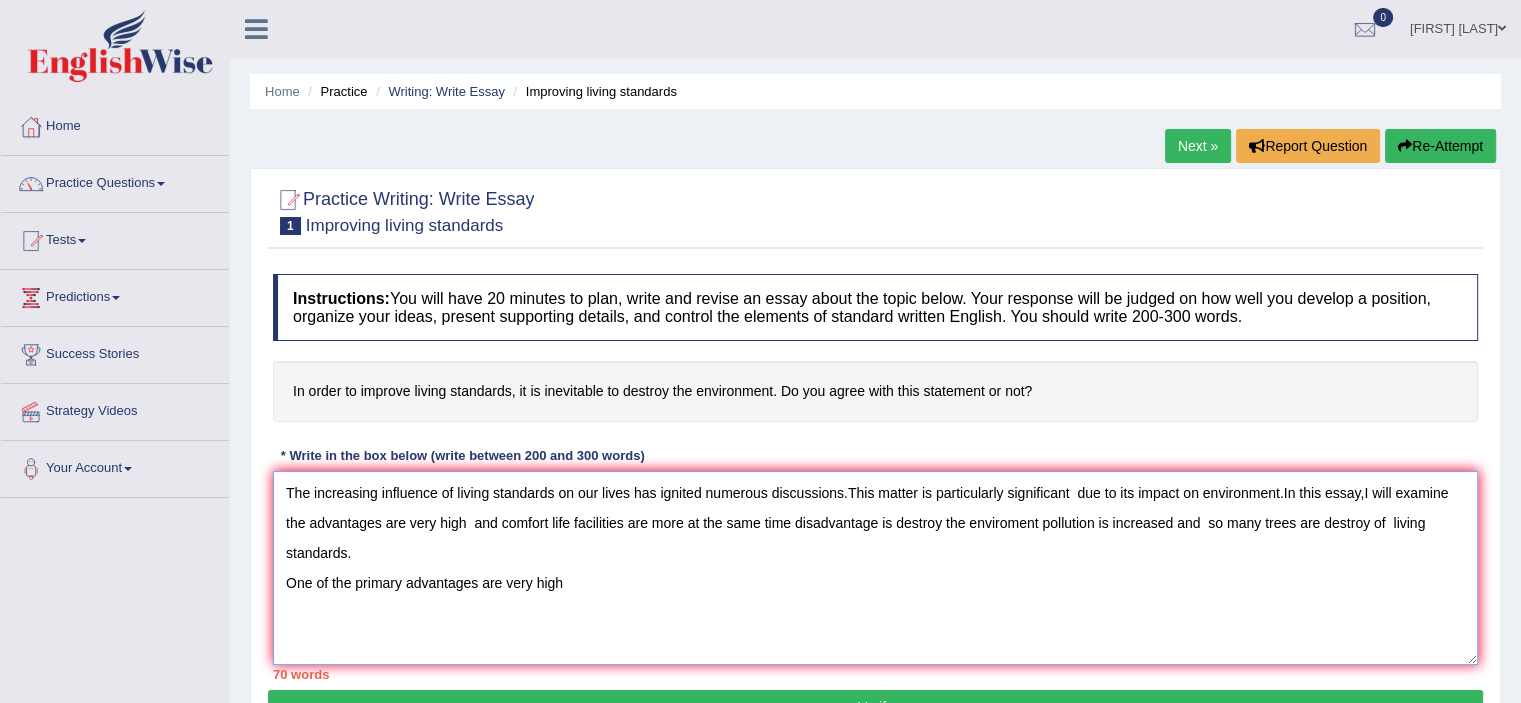 drag, startPoint x: 388, startPoint y: 519, endPoint x: 732, endPoint y: 524, distance: 344.03635 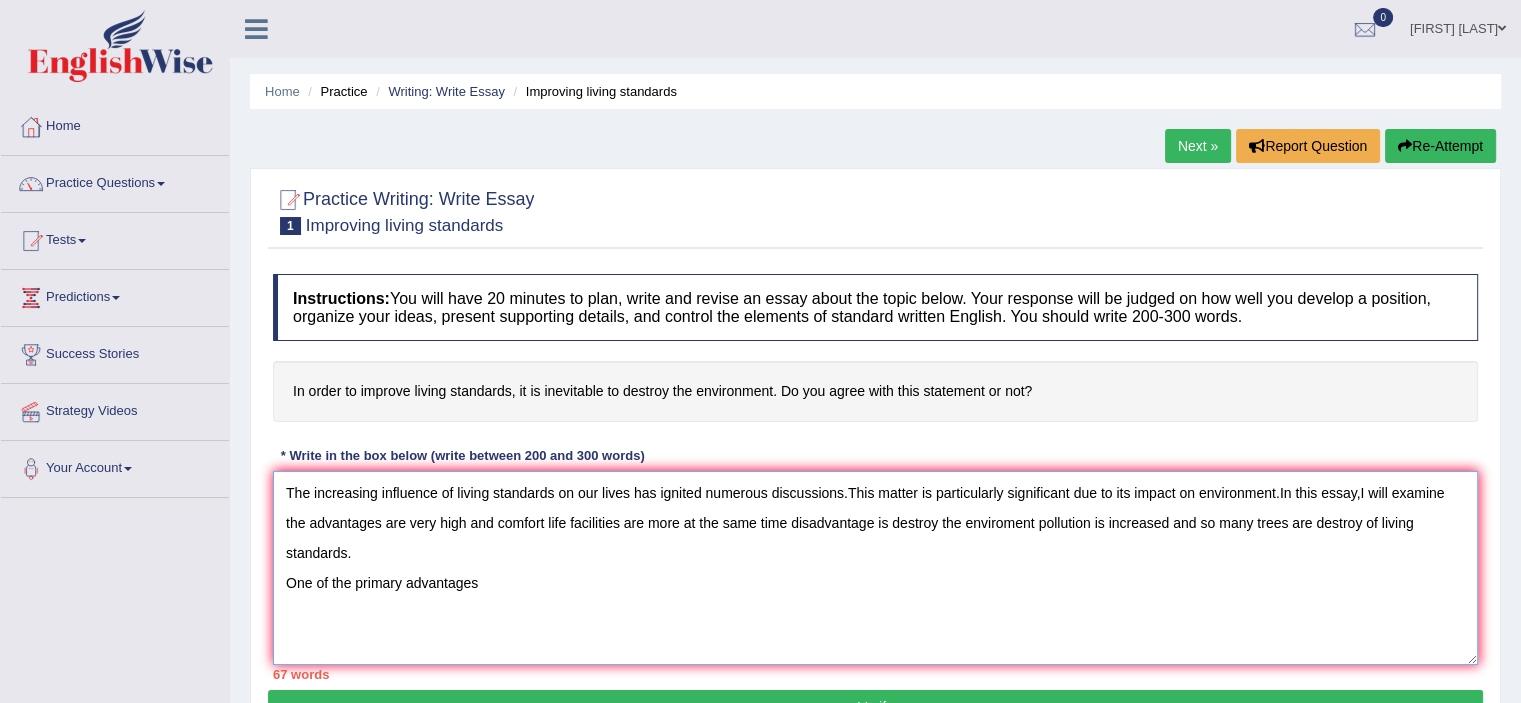 paste on "are very high  and comfort life facilities are more at the same time disadvantage is destroy the enviroment pollution is increased and  so many trees are destroy of  living standards." 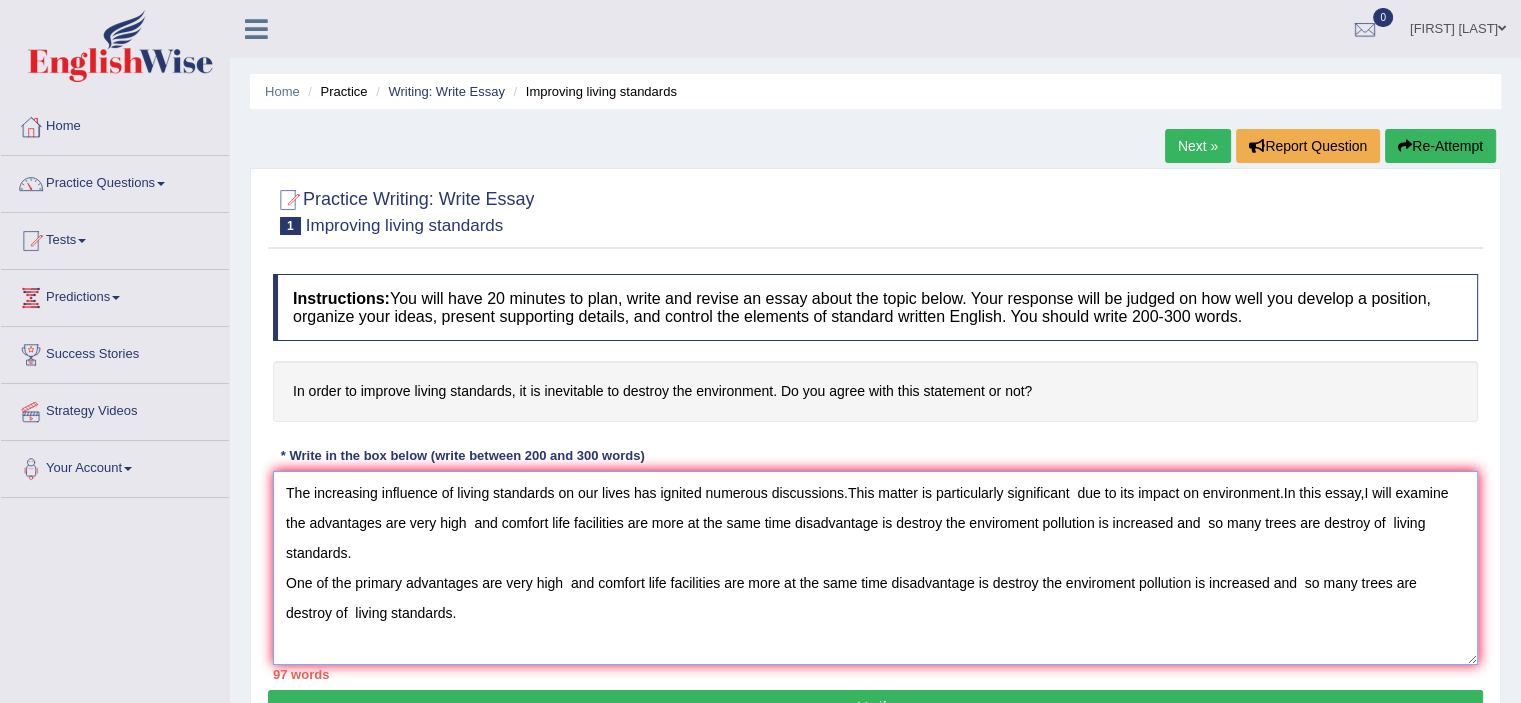 drag, startPoint x: 387, startPoint y: 520, endPoint x: 1023, endPoint y: 551, distance: 636.75507 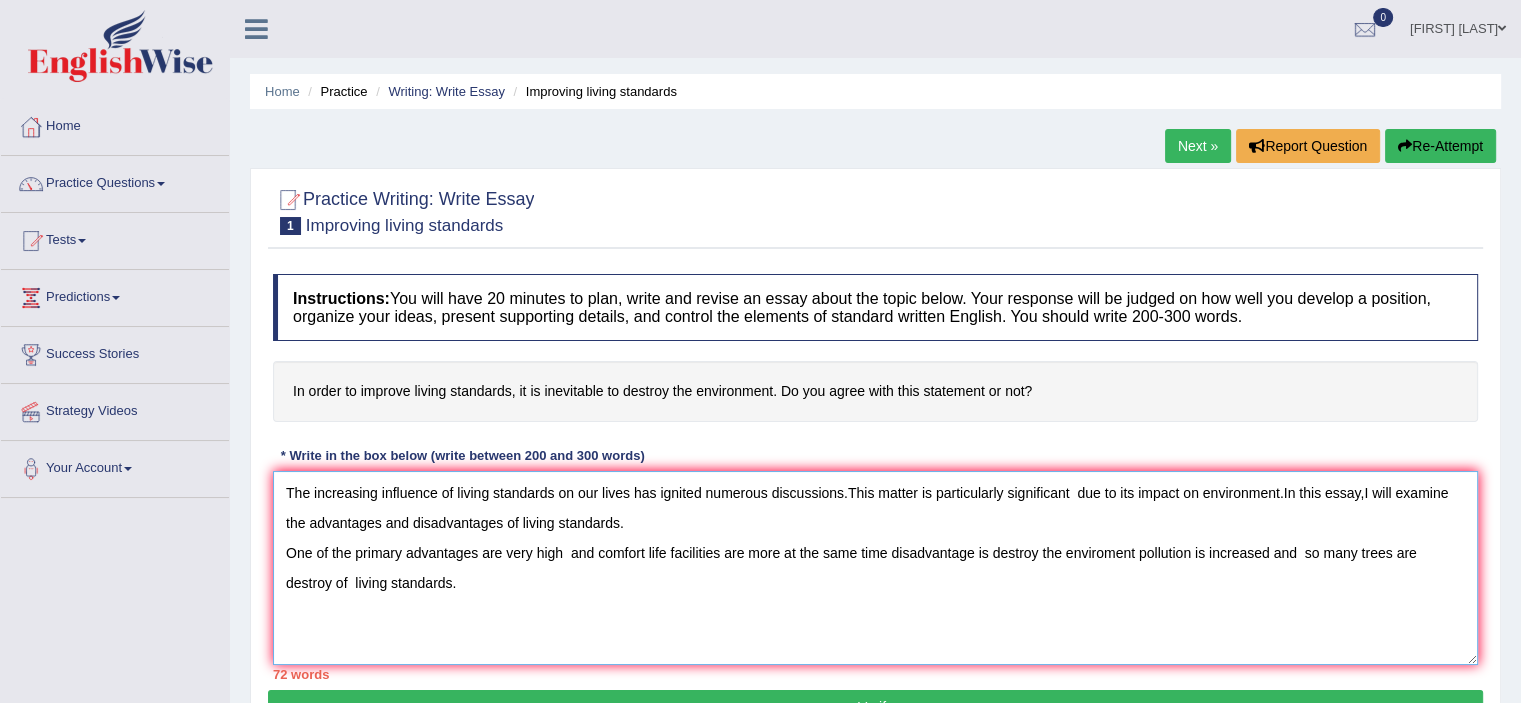 click on "The increasing influence of living standards on our lives has ignited numerous discussions.This matter is particularly significant  due to its impact on environment.In this essay,I will examine the advantages and disadvantages of living standards.
One of the primary advantages are very high  and comfort life facilities are more at the same time disadvantage is destroy the enviroment pollution is increased and  so many trees are destroy of  living standards." at bounding box center [875, 568] 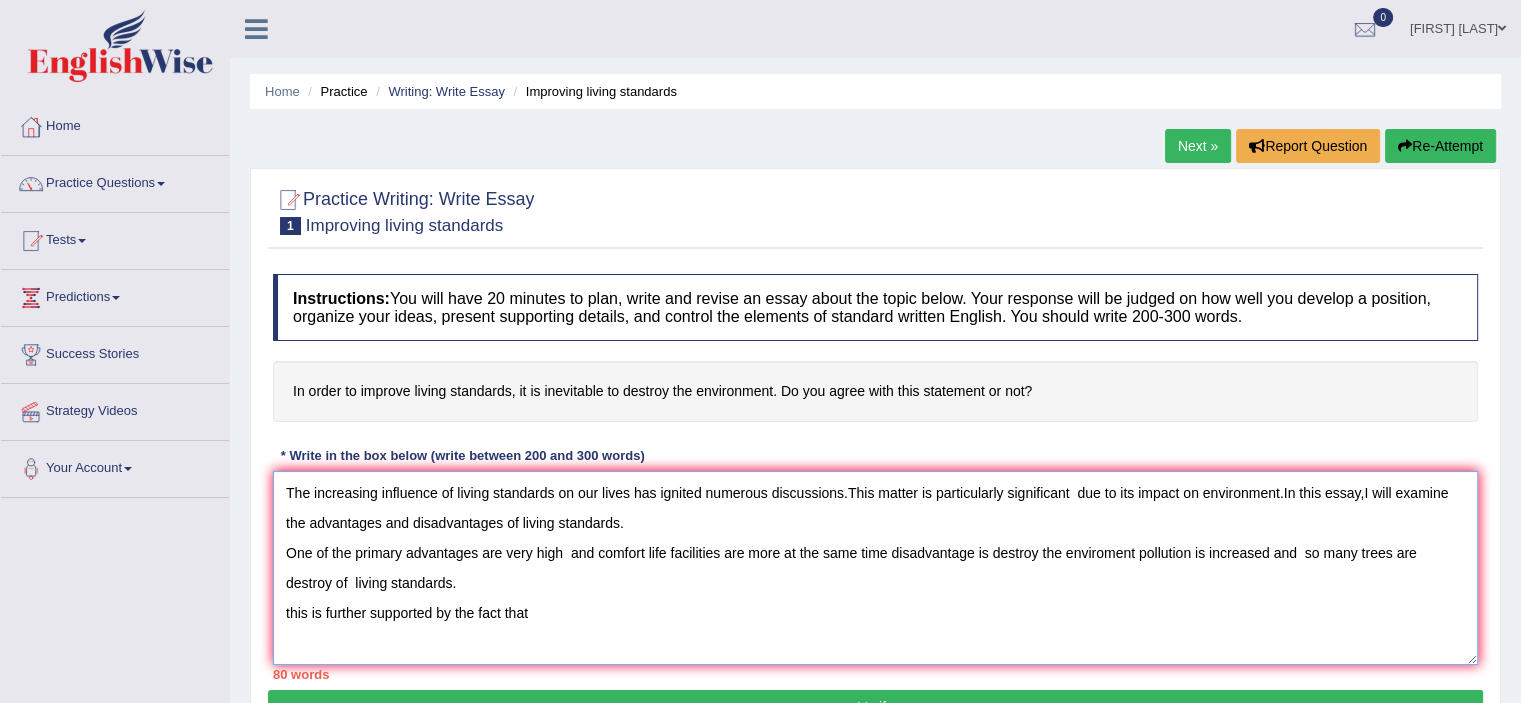 click on "The increasing influence of living standards on our lives has ignited numerous discussions.This matter is particularly significant  due to its impact on environment.In this essay,I will examine the advantages and disadvantages of living standards.
One of the primary advantages are very high  and comfort life facilities are more at the same time disadvantage is destroy the enviroment pollution is increased and  so many trees are destroy of  living standards.
this is further supported by the fact that" at bounding box center (875, 568) 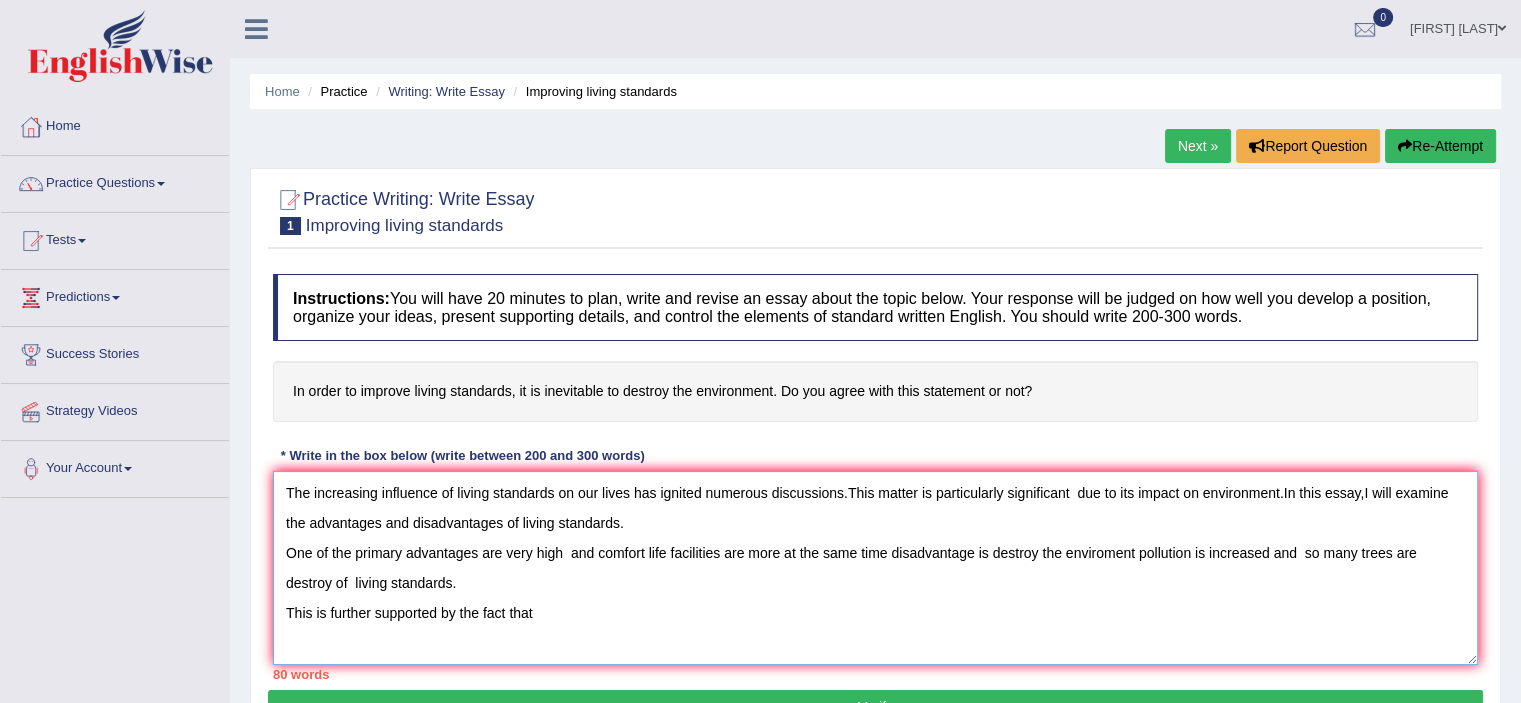 click on "The increasing influence of living standards on our lives has ignited numerous discussions.This matter is particularly significant  due to its impact on environment.In this essay,I will examine the advantages and disadvantages of living standards.
One of the primary advantages are very high  and comfort life facilities are more at the same time disadvantage is destroy the enviroment pollution is increased and  so many trees are destroy of  living standards.
This is further supported by the fact that" at bounding box center [875, 568] 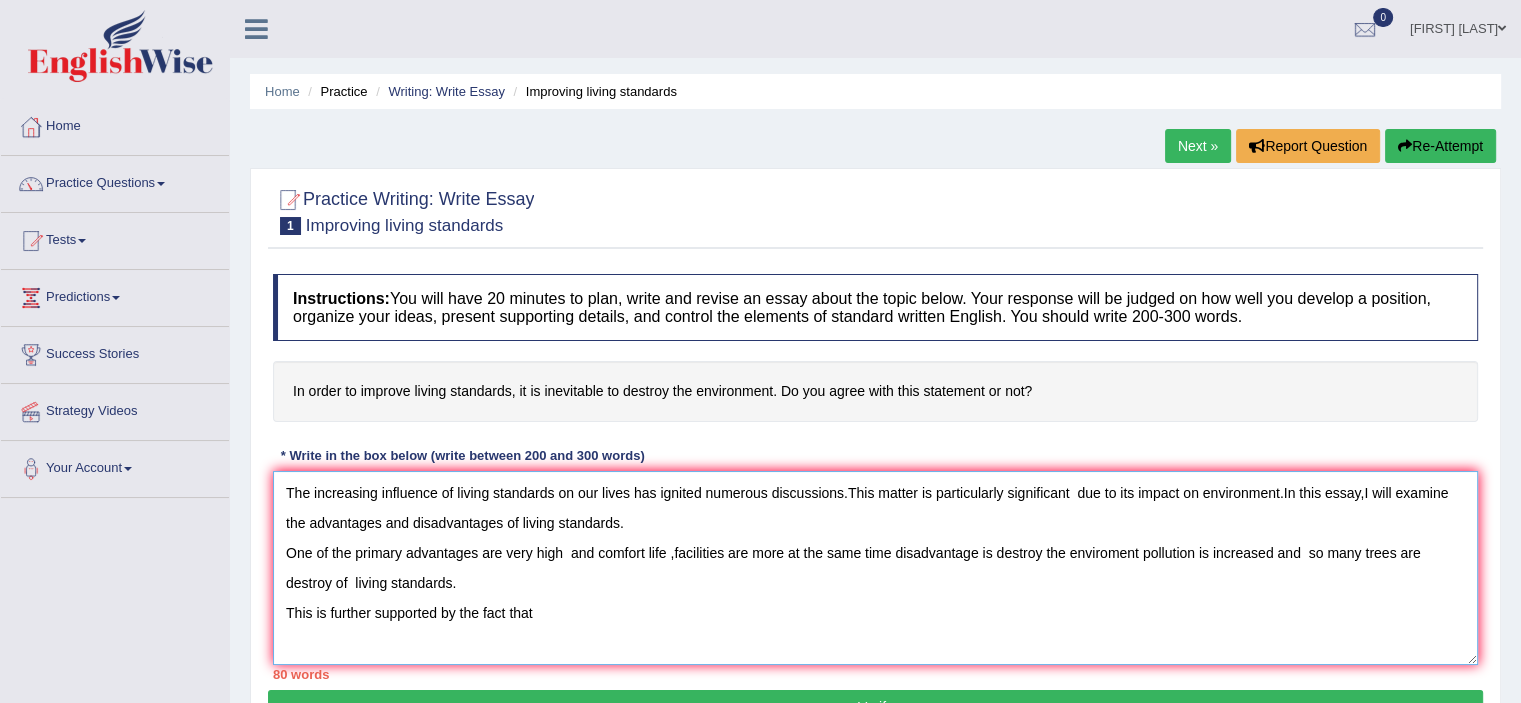 click on "The increasing influence of living standards on our lives has ignited numerous discussions.This matter is particularly significant  due to its impact on environment.In this essay,I will examine the advantages and disadvantages of living standards.
One of the primary advantages are very high  and comfort life ,facilities are more at the same time disadvantage is destroy the enviroment pollution is increased and  so many trees are destroy of  living standards.
This is further supported by the fact that" at bounding box center (875, 568) 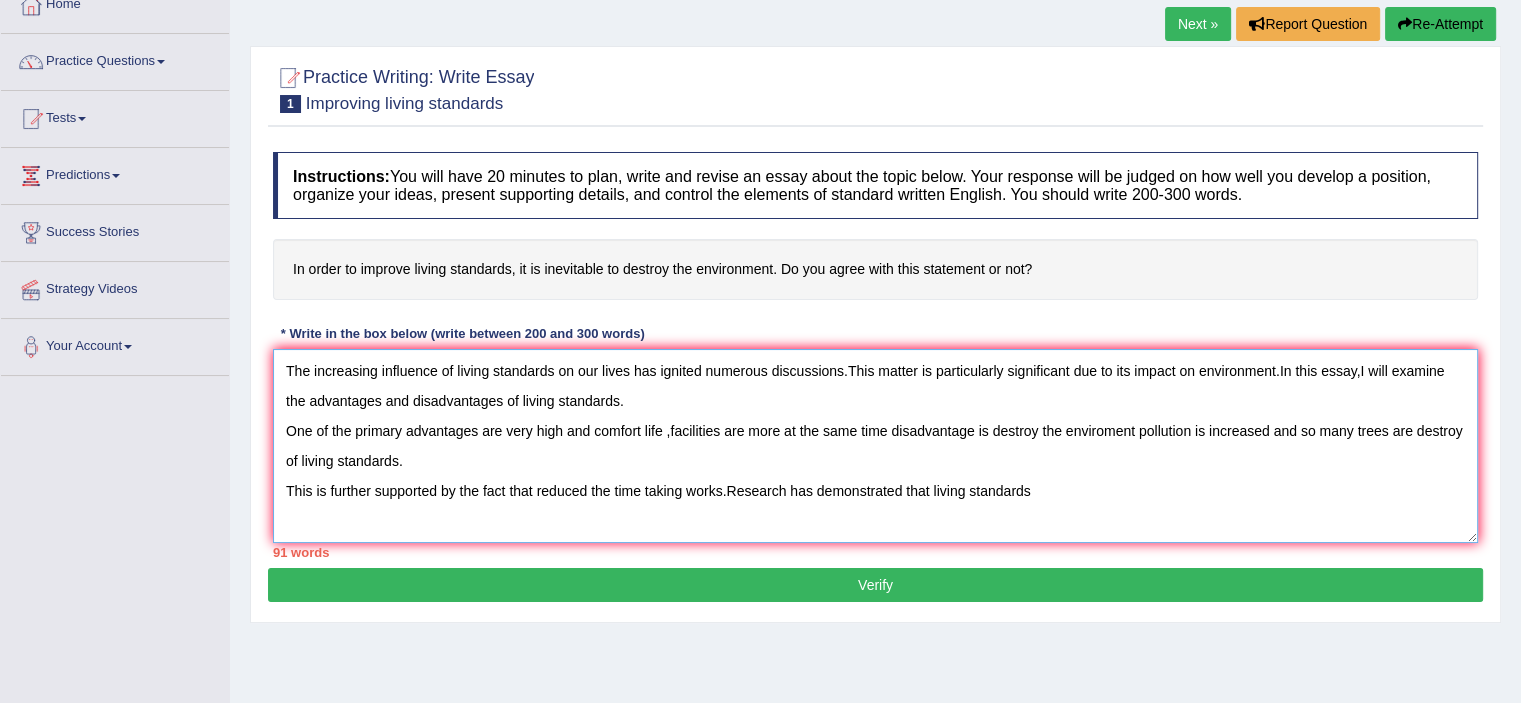 scroll, scrollTop: 132, scrollLeft: 0, axis: vertical 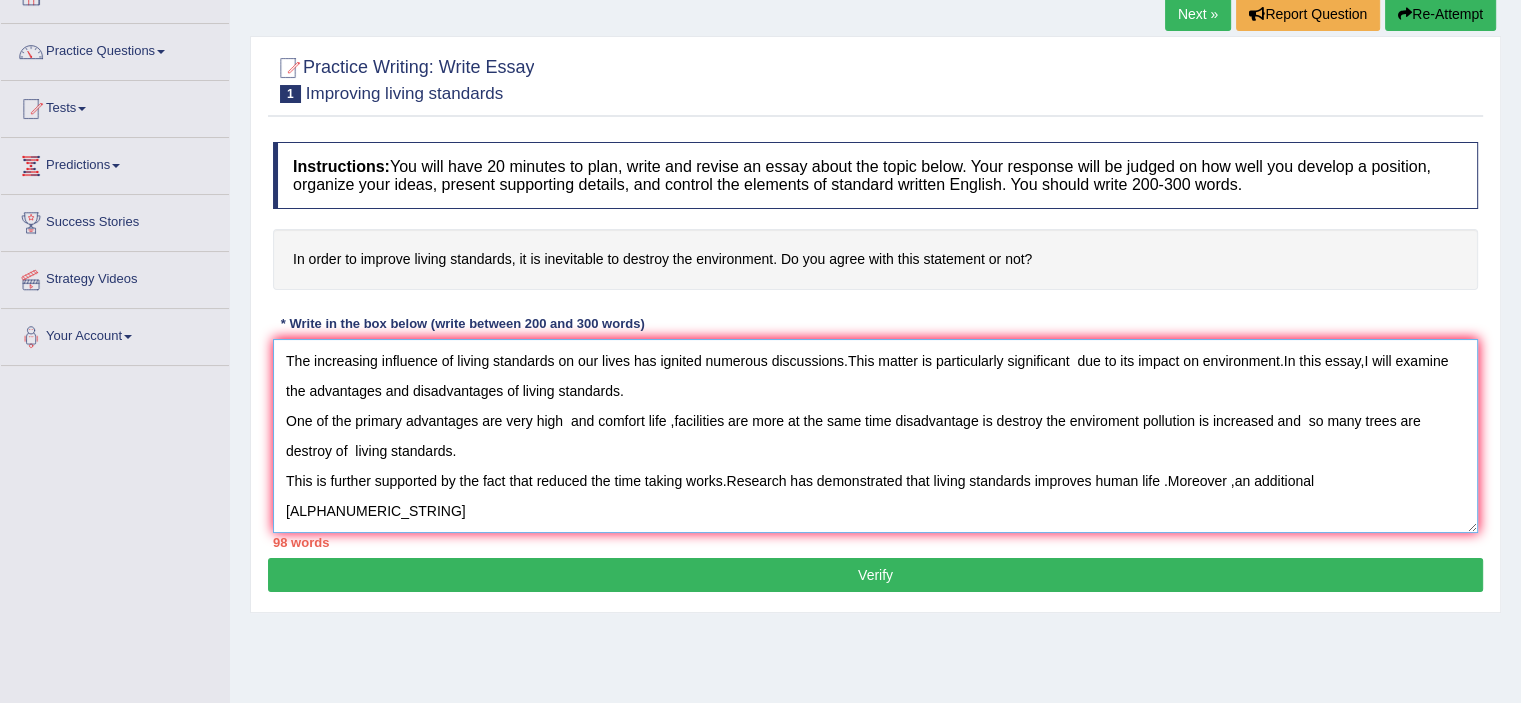 type on "The increasing influence of living standards on our lives has ignited numerous discussions.This matter is particularly significant  due to its impact on environment.In this essay,I will examine the advantages and disadvantages of living standards.
One of the primary advantages are very high  and comfort life ,facilities are more at the same time disadvantage is destroy the enviroment pollution is increased and  so many trees are destroy of  living standards.
This is further supported by the fact that reduced the time taking works.Research has demonstrated that living standards improves human life .Moreover ,an additional zsx9d" 